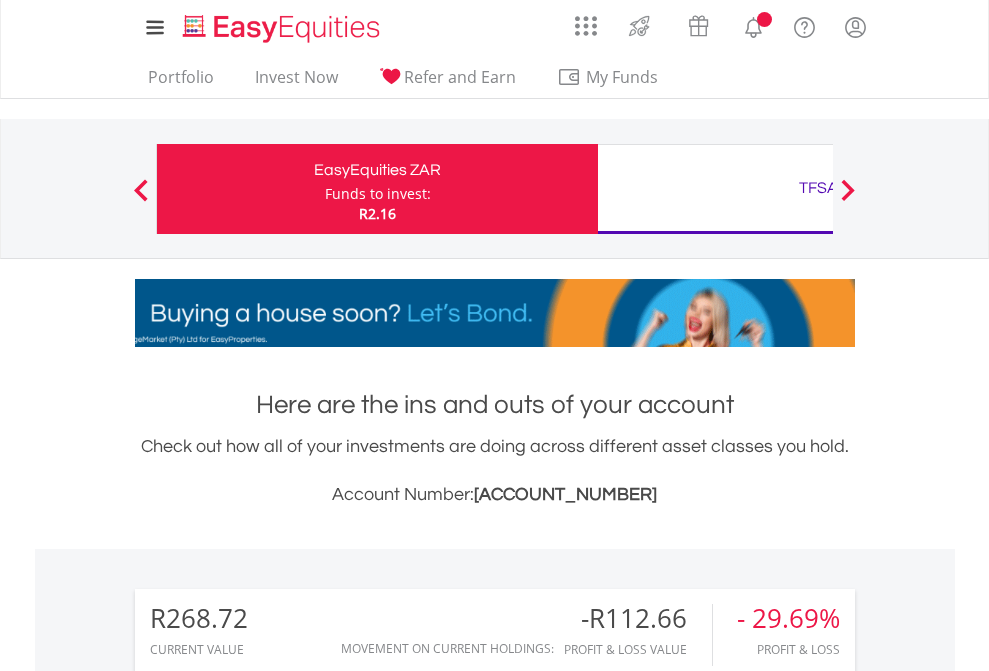scroll, scrollTop: 0, scrollLeft: 0, axis: both 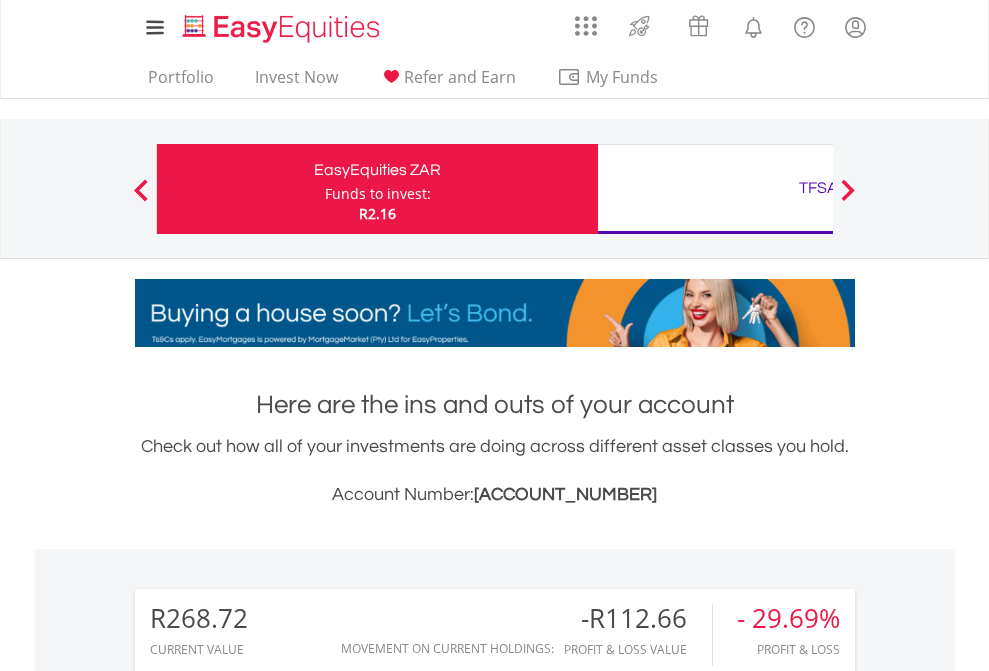 click on "Funds to invest:" at bounding box center [378, 194] 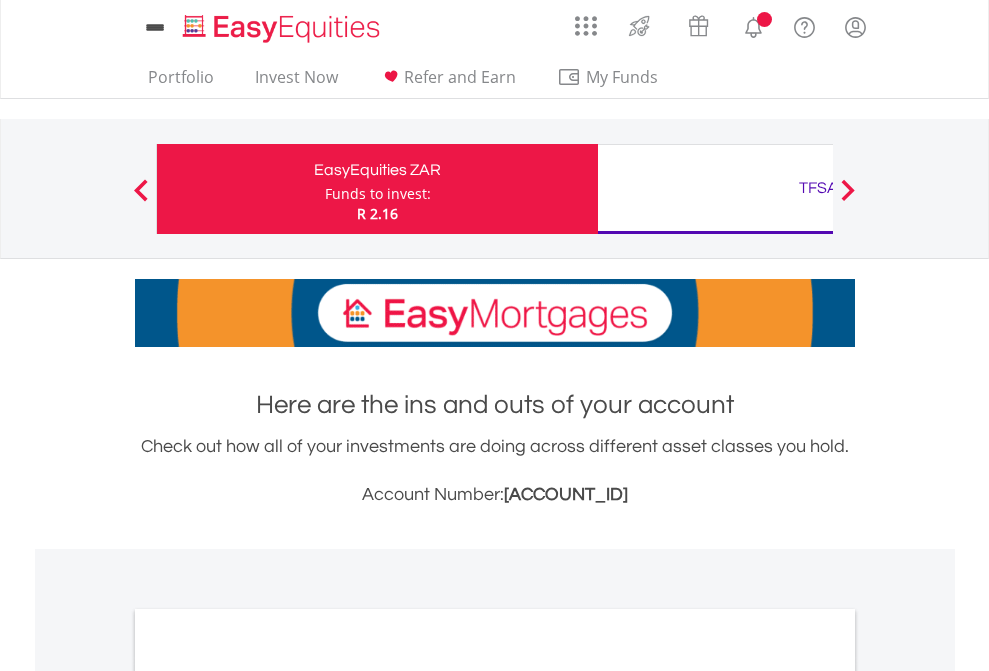 scroll, scrollTop: 0, scrollLeft: 0, axis: both 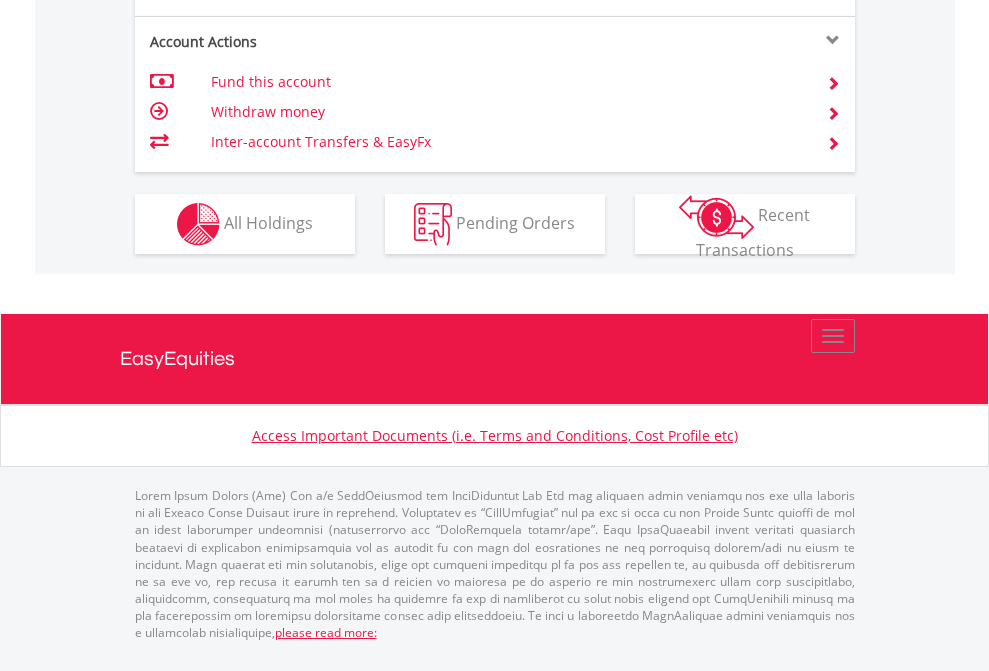 click on "Investment types" at bounding box center [706, -337] 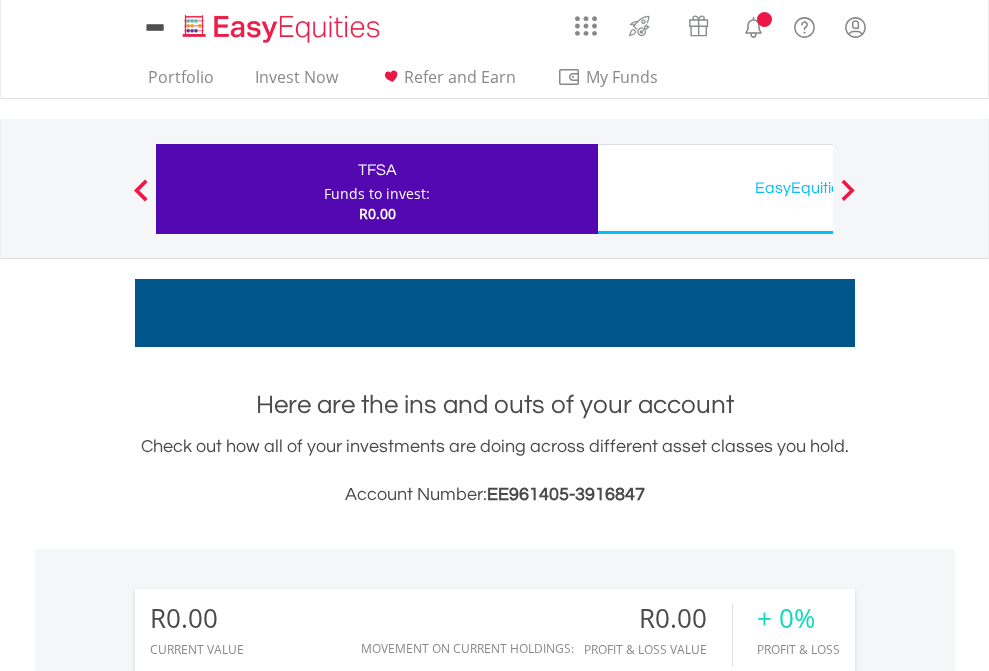 scroll, scrollTop: 0, scrollLeft: 0, axis: both 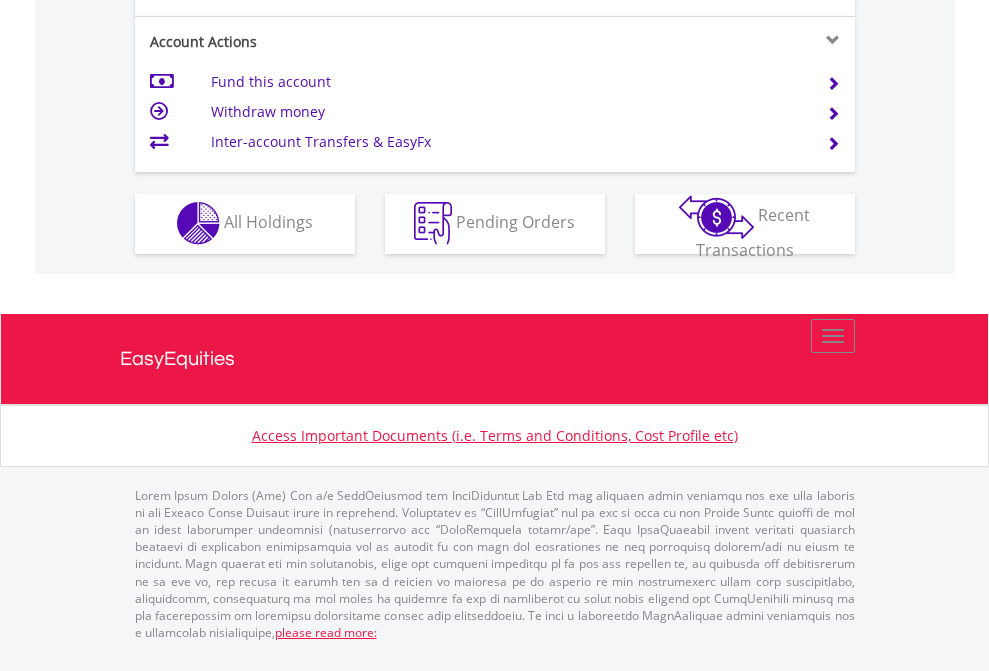 click on "Investment types" at bounding box center (706, -353) 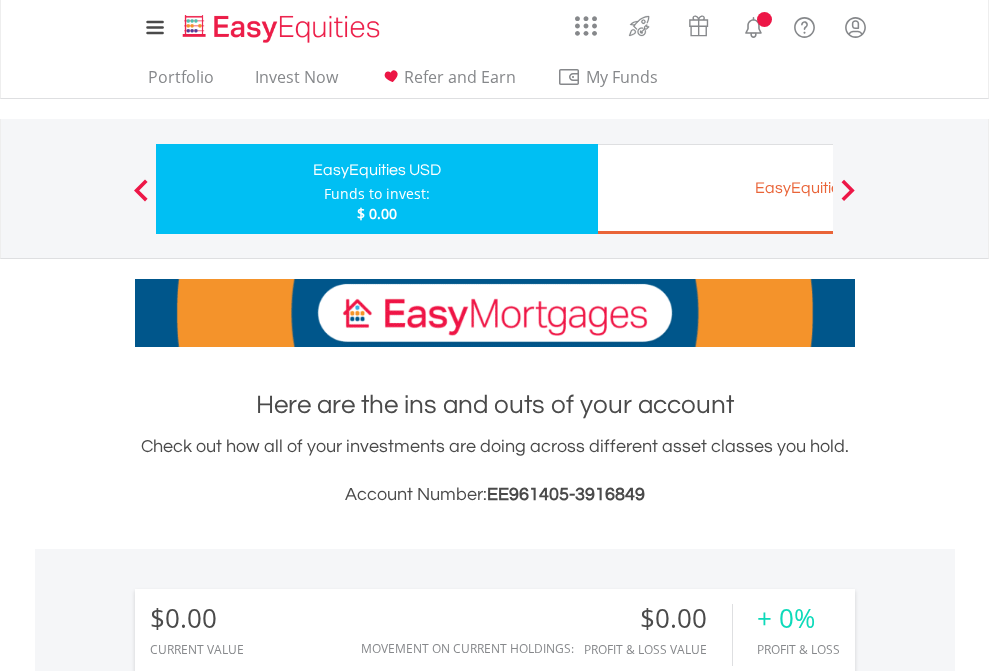 scroll, scrollTop: 0, scrollLeft: 0, axis: both 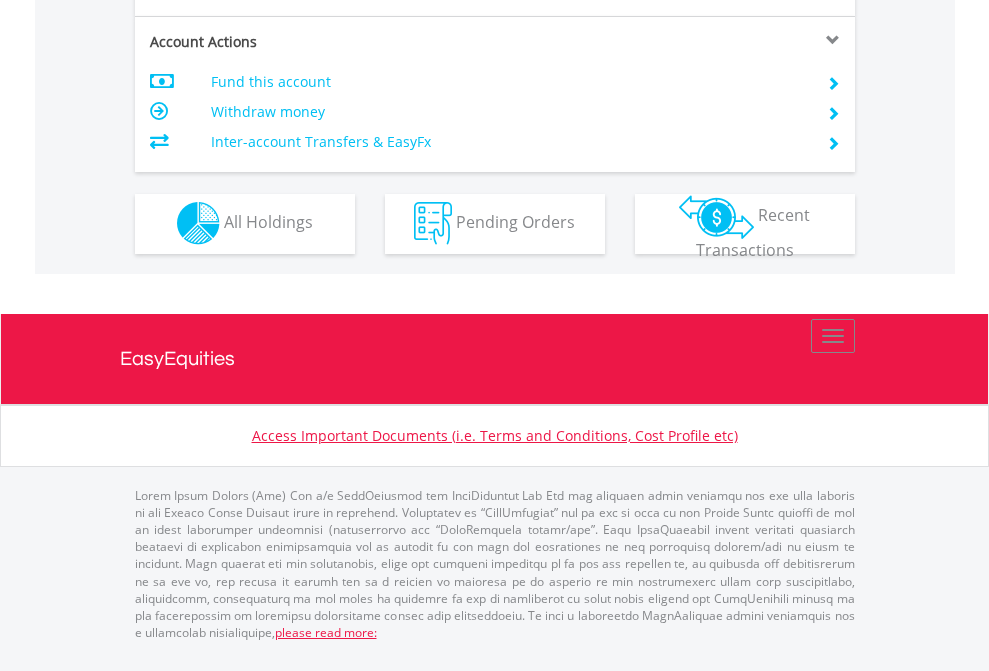click on "Investment types" at bounding box center [706, -353] 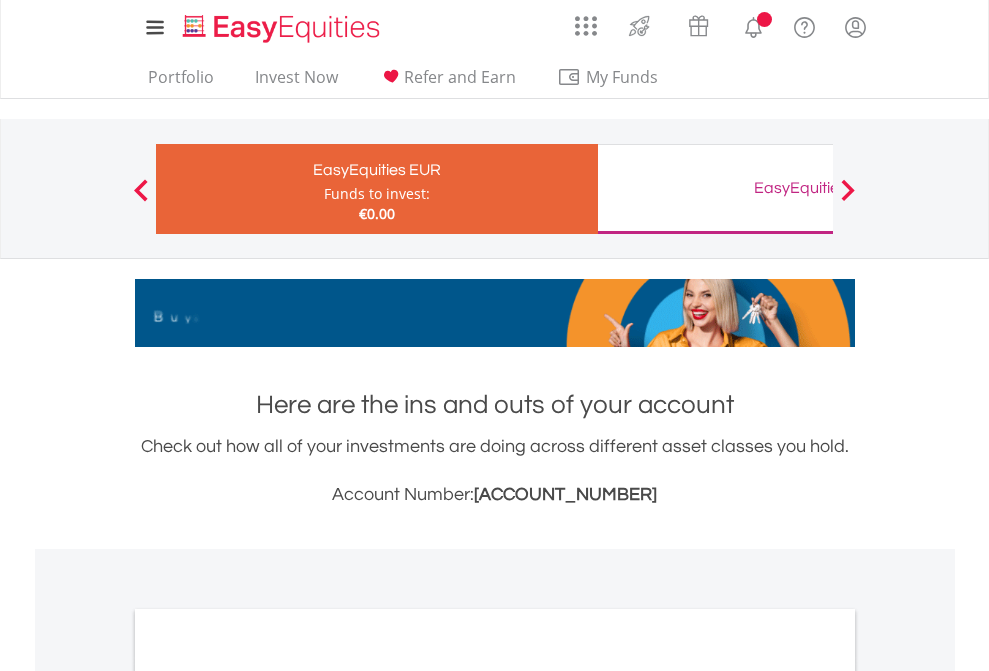 scroll, scrollTop: 0, scrollLeft: 0, axis: both 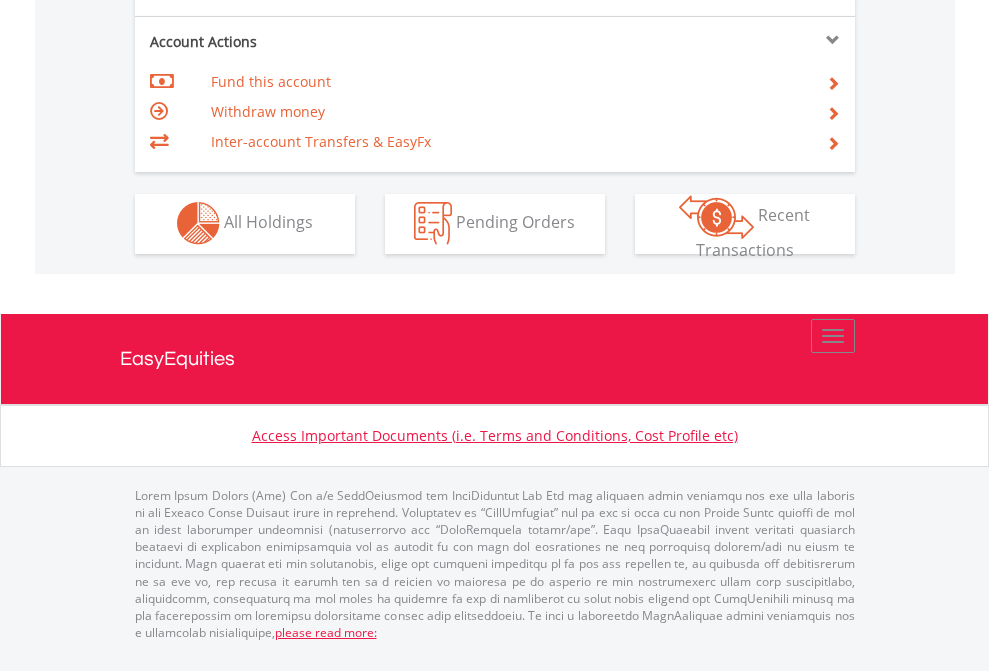 click on "Investment types" at bounding box center [706, -353] 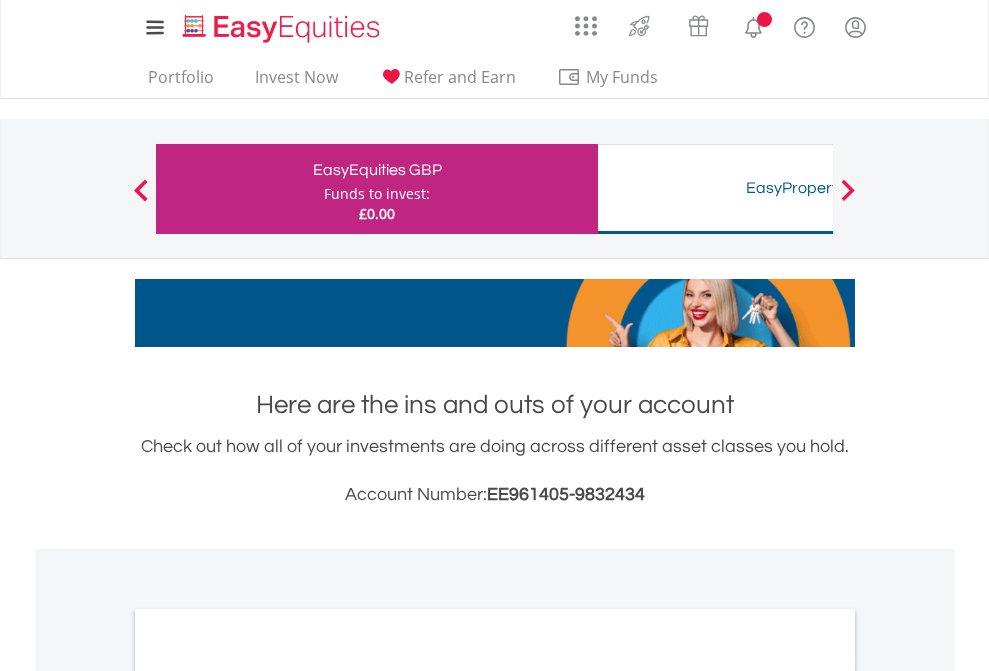 scroll, scrollTop: 0, scrollLeft: 0, axis: both 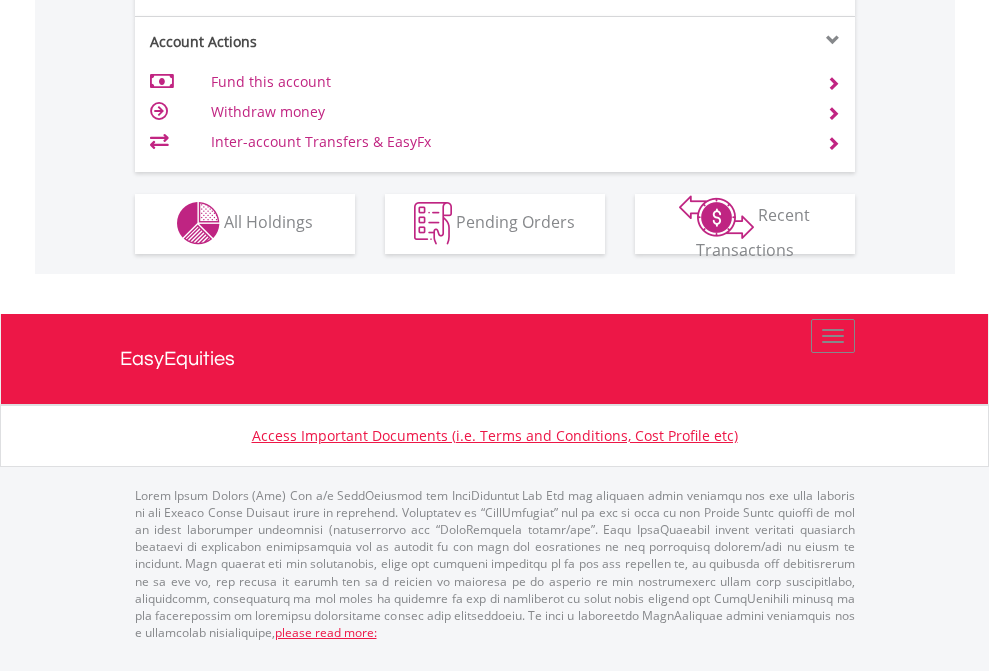 click on "Investment types" at bounding box center [706, -353] 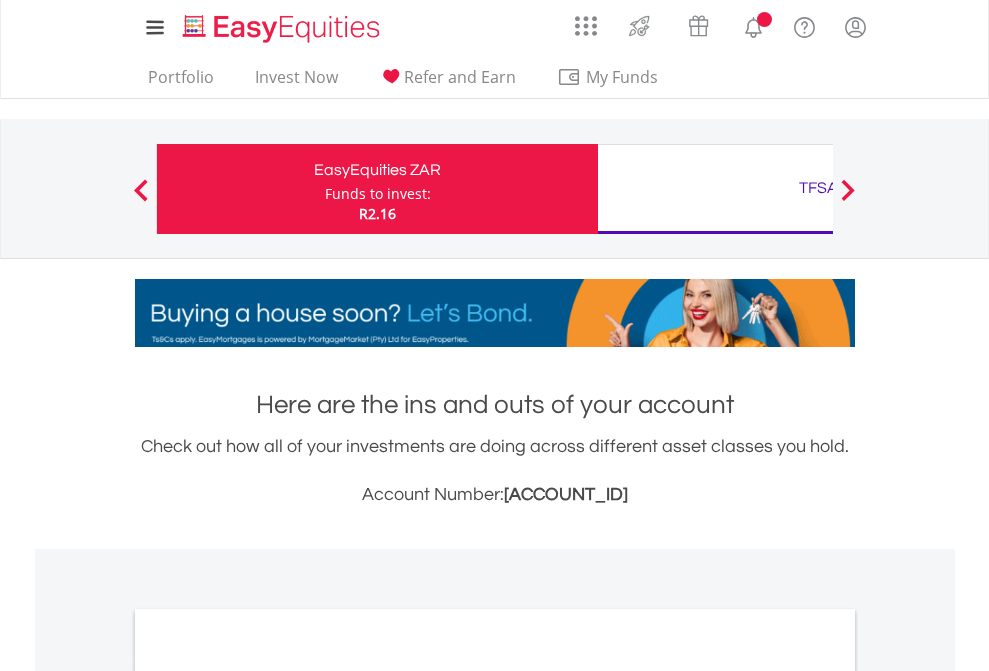 scroll, scrollTop: 0, scrollLeft: 0, axis: both 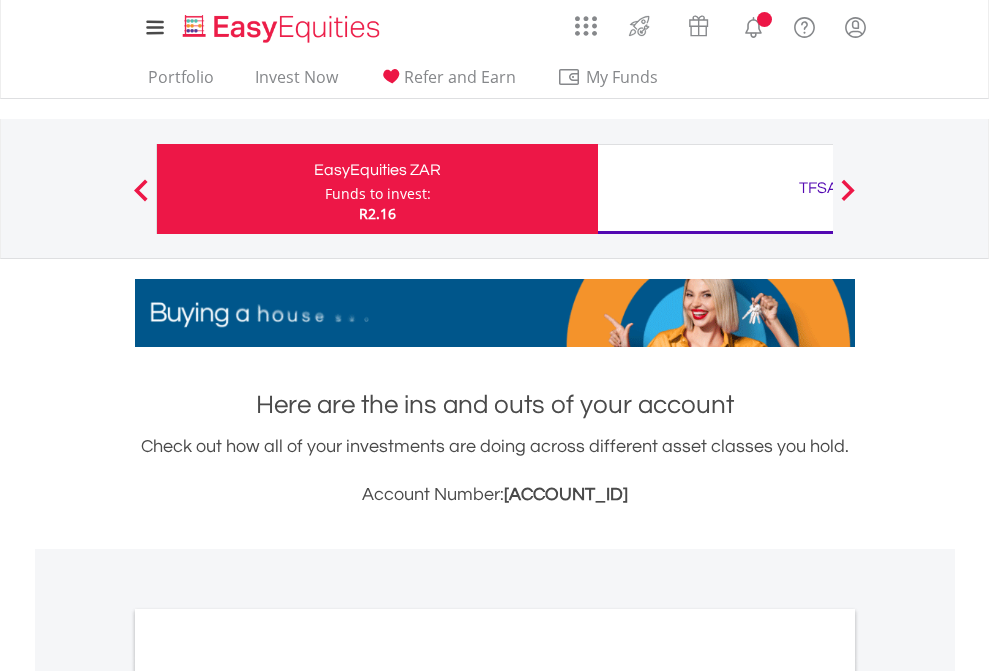 click on "All Holdings" at bounding box center [268, 1096] 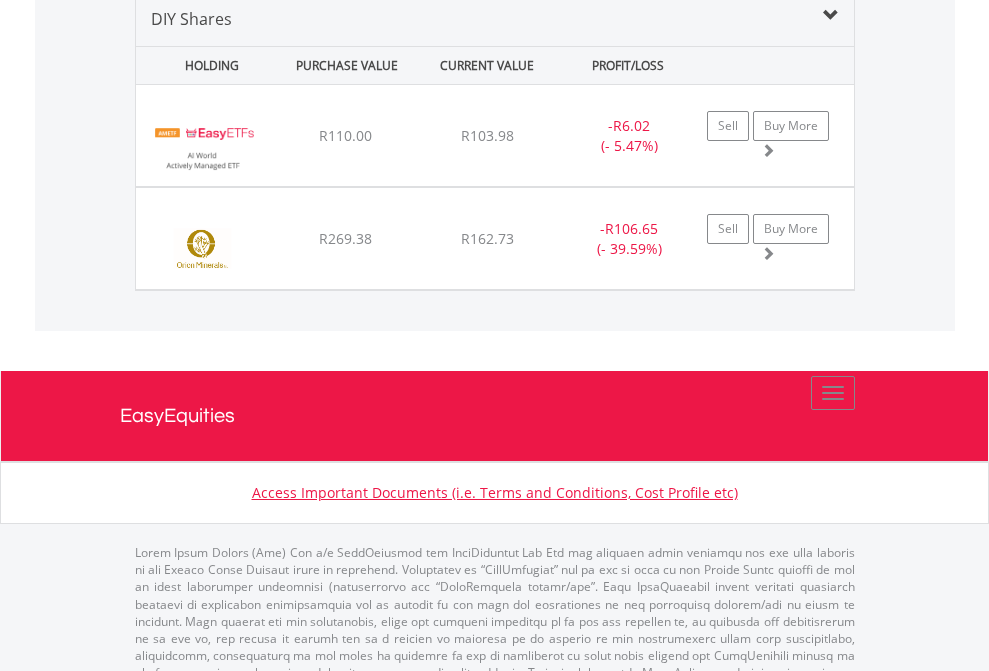 scroll, scrollTop: 1933, scrollLeft: 0, axis: vertical 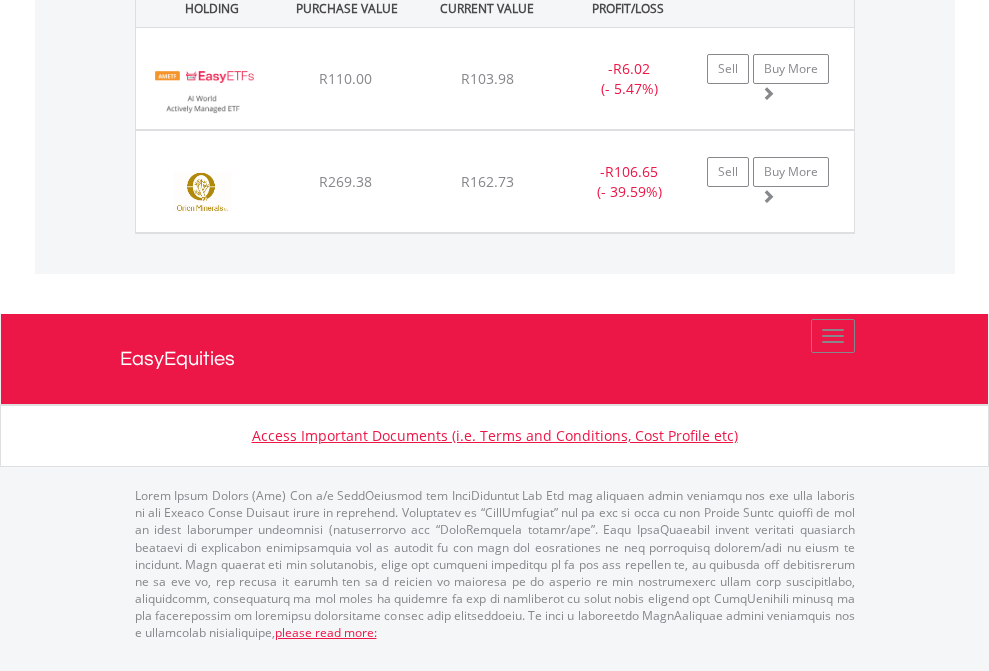 click on "TFSA" at bounding box center (818, -1071) 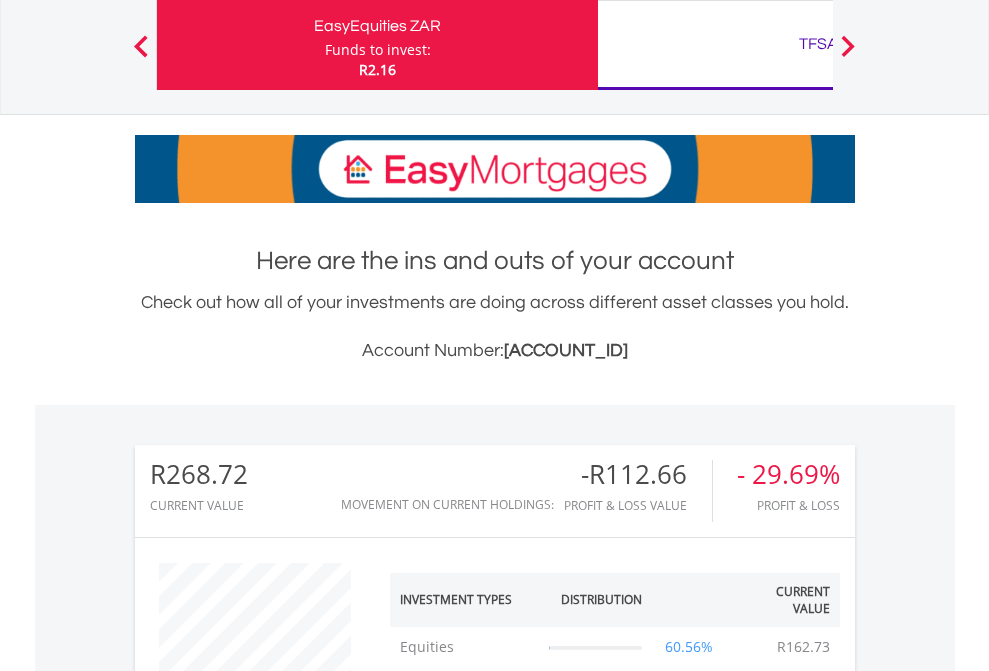 scroll, scrollTop: 999808, scrollLeft: 999687, axis: both 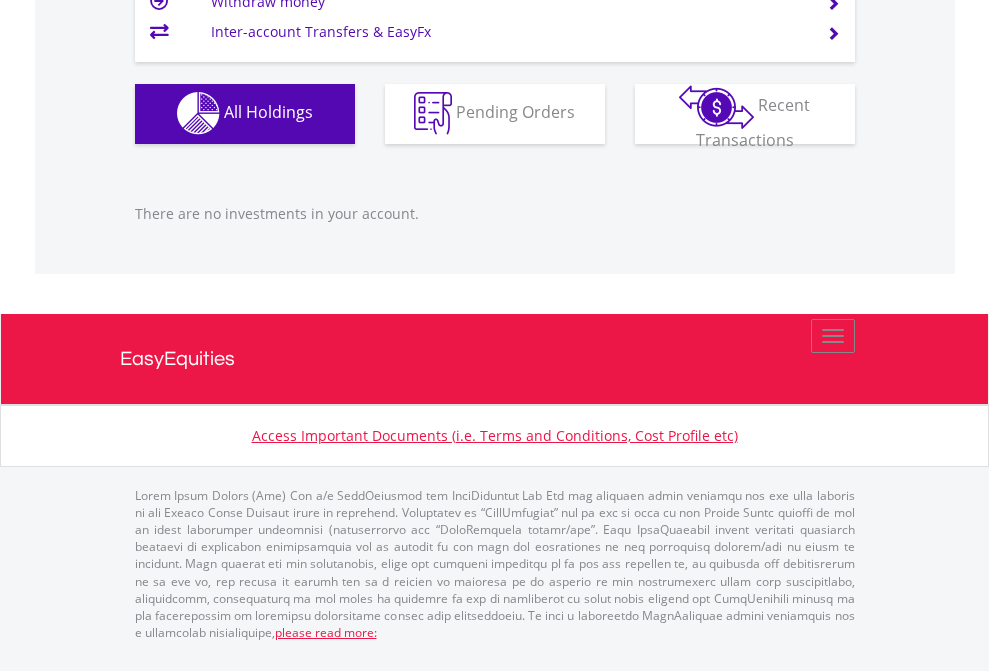 click on "EasyEquities USD" at bounding box center (818, -1142) 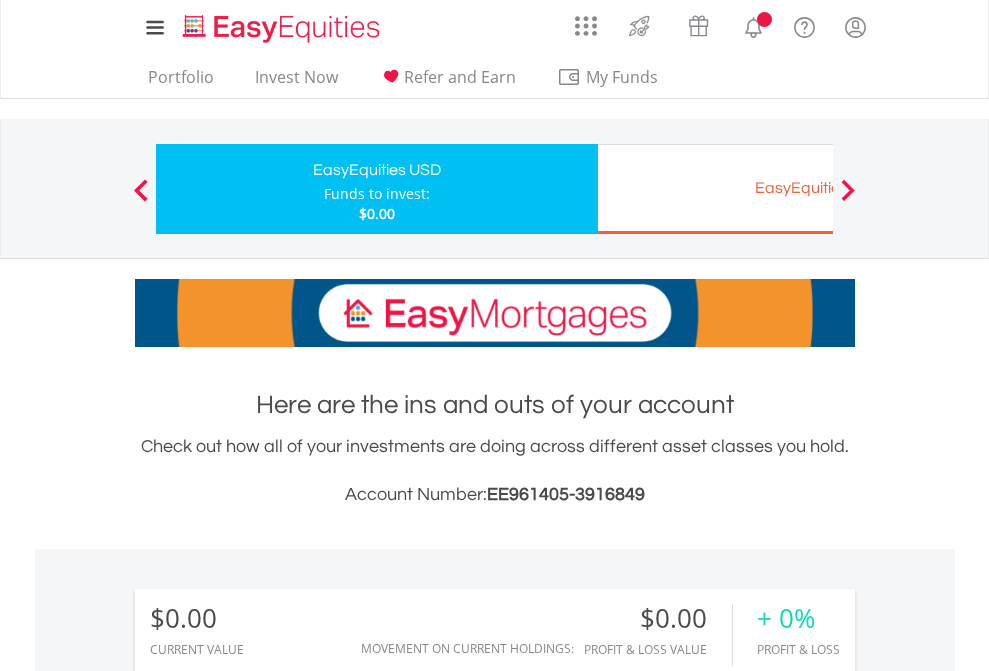 scroll, scrollTop: 1486, scrollLeft: 0, axis: vertical 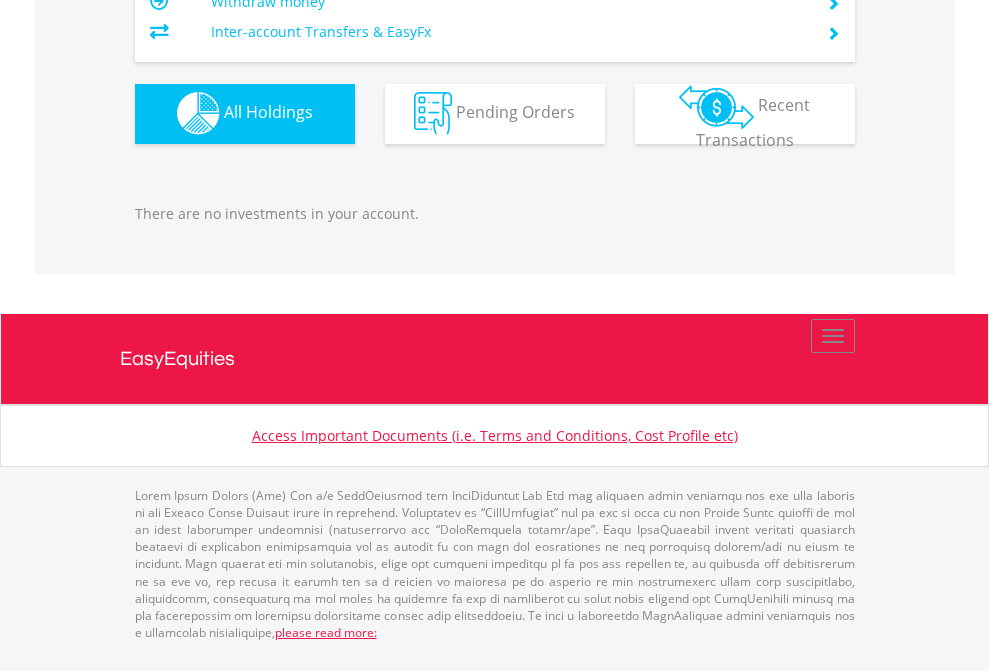 click on "EasyEquities EUR" at bounding box center (818, -1142) 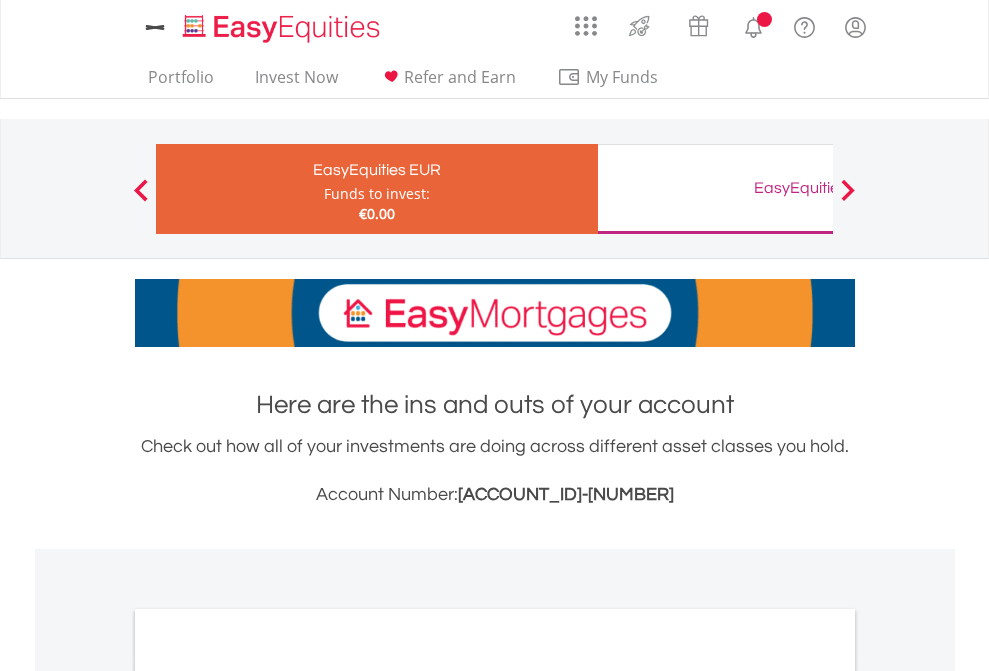 scroll, scrollTop: 0, scrollLeft: 0, axis: both 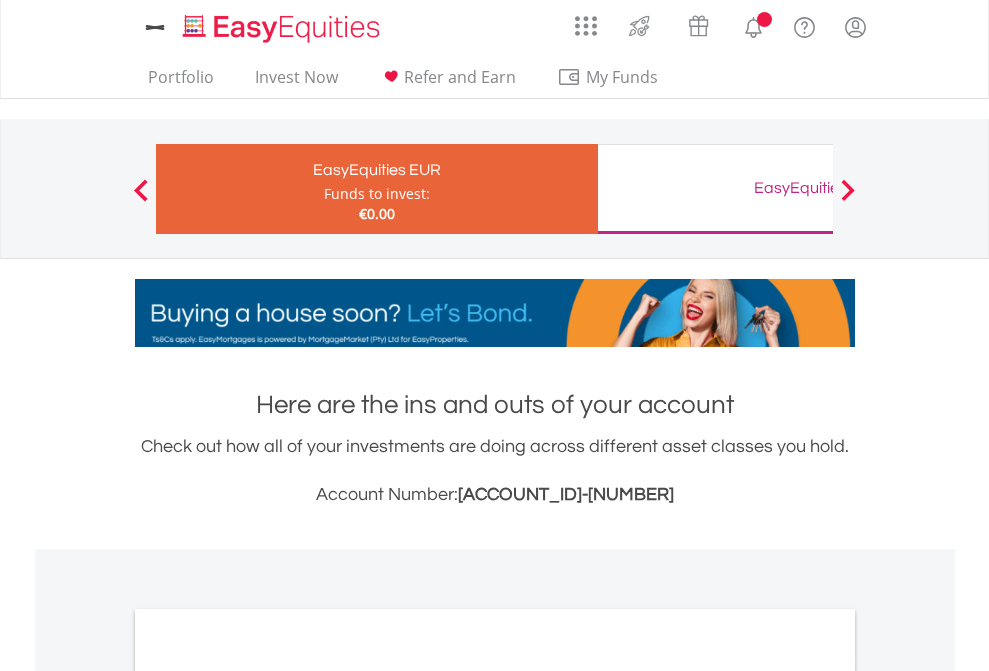 click on "All Holdings" at bounding box center (268, 1096) 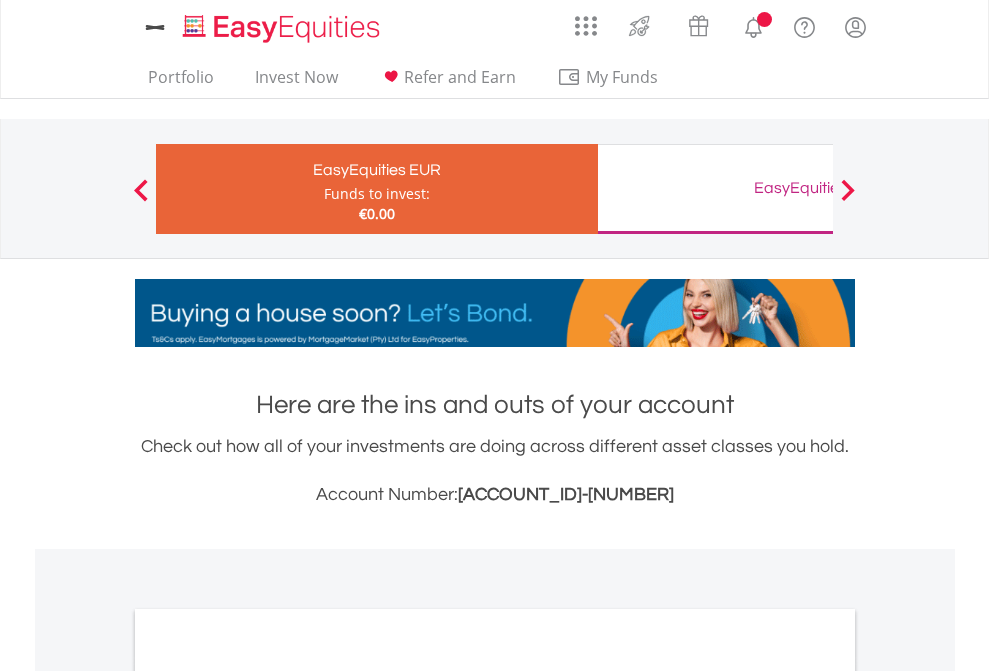 scroll, scrollTop: 1202, scrollLeft: 0, axis: vertical 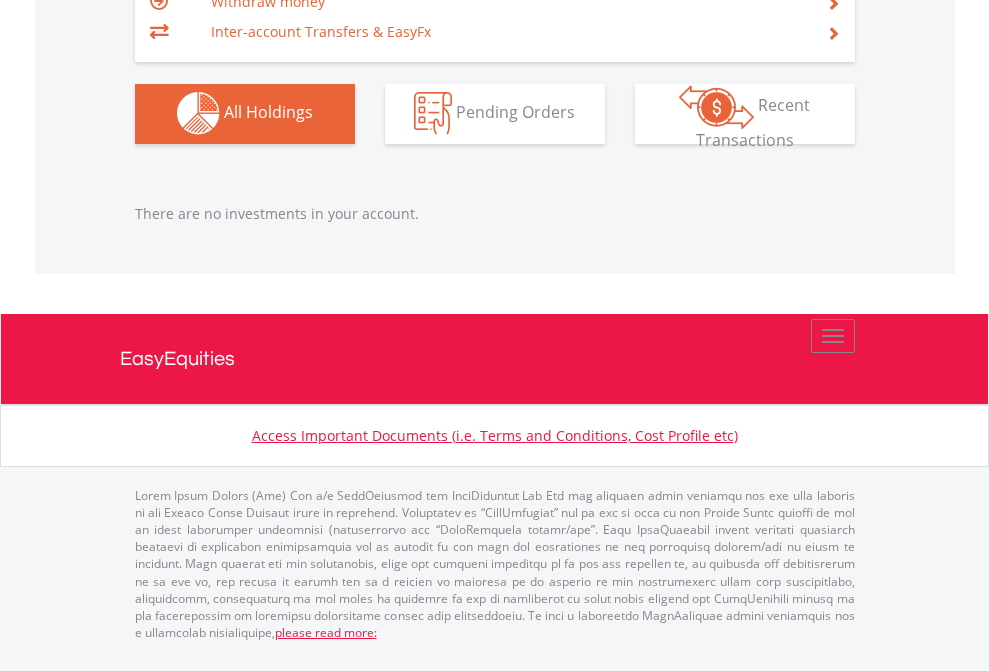 click on "EasyEquities GBP" at bounding box center (818, -1142) 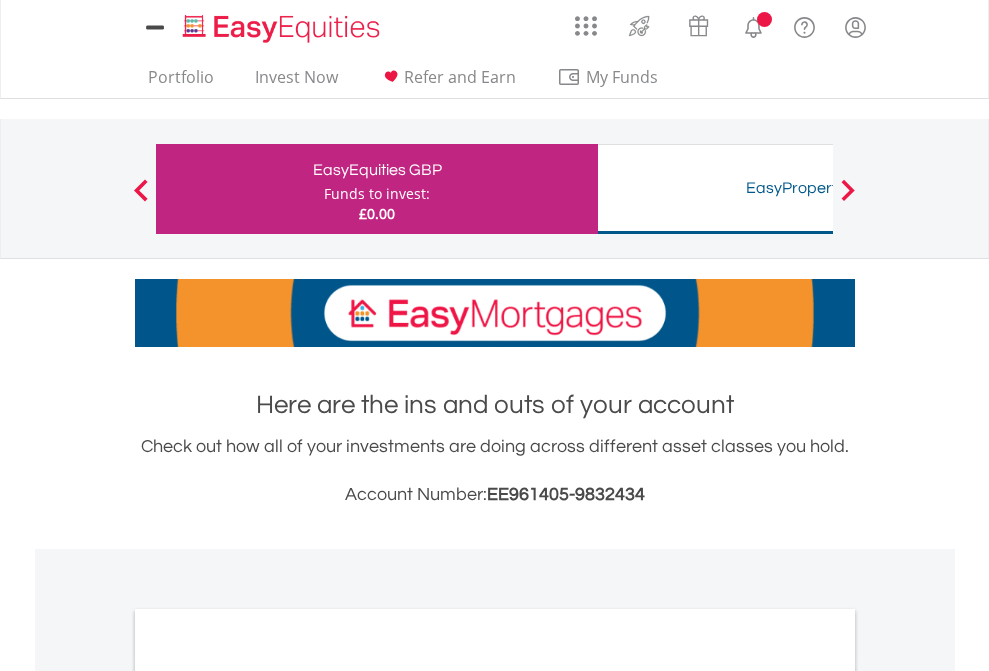 scroll, scrollTop: 0, scrollLeft: 0, axis: both 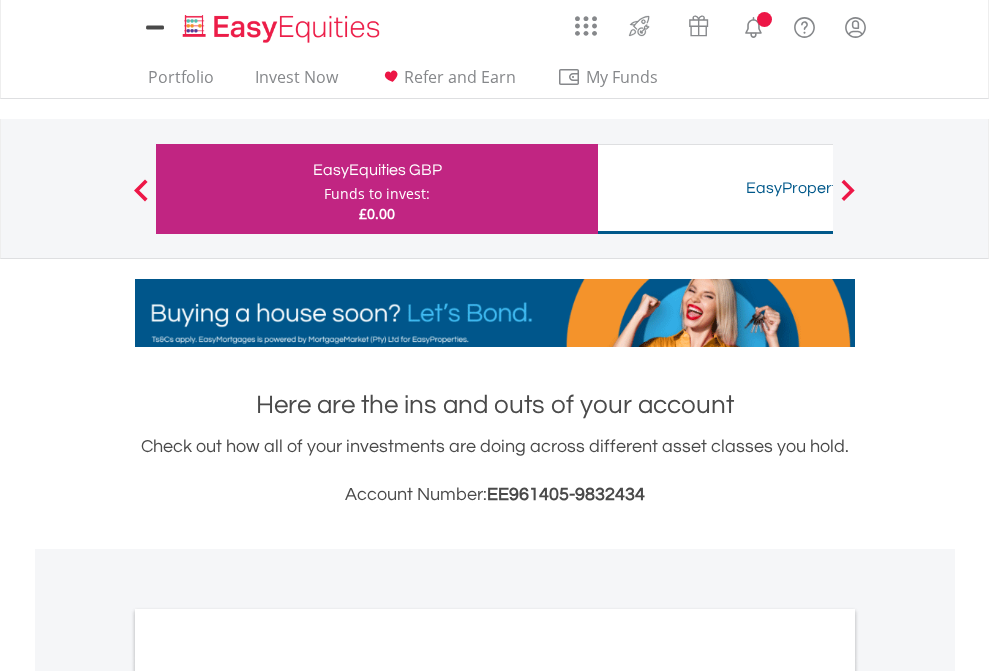 click on "All Holdings" at bounding box center [268, 1096] 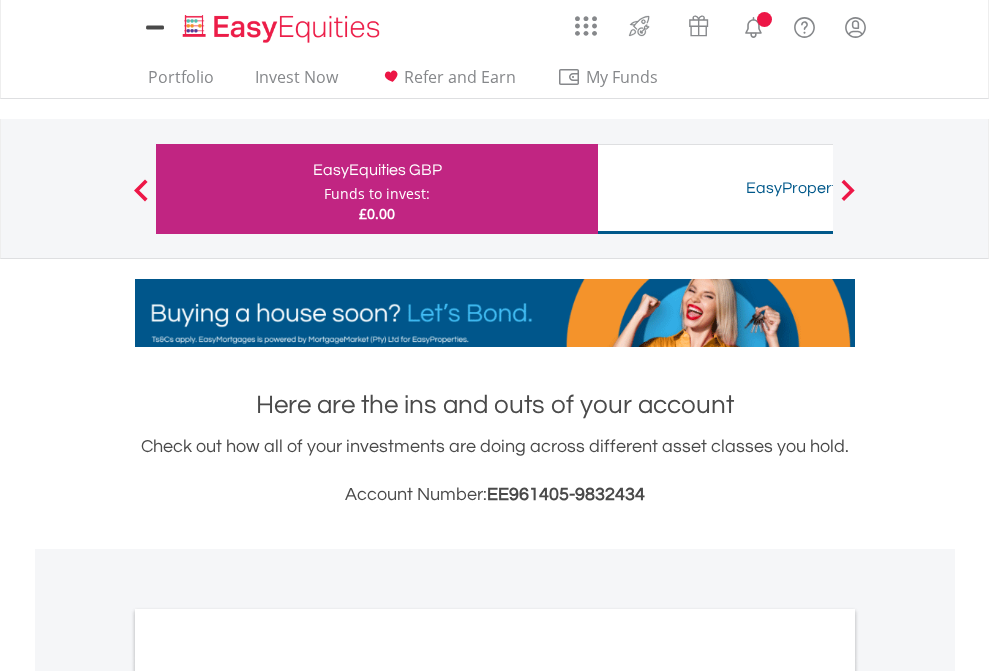 scroll, scrollTop: 1202, scrollLeft: 0, axis: vertical 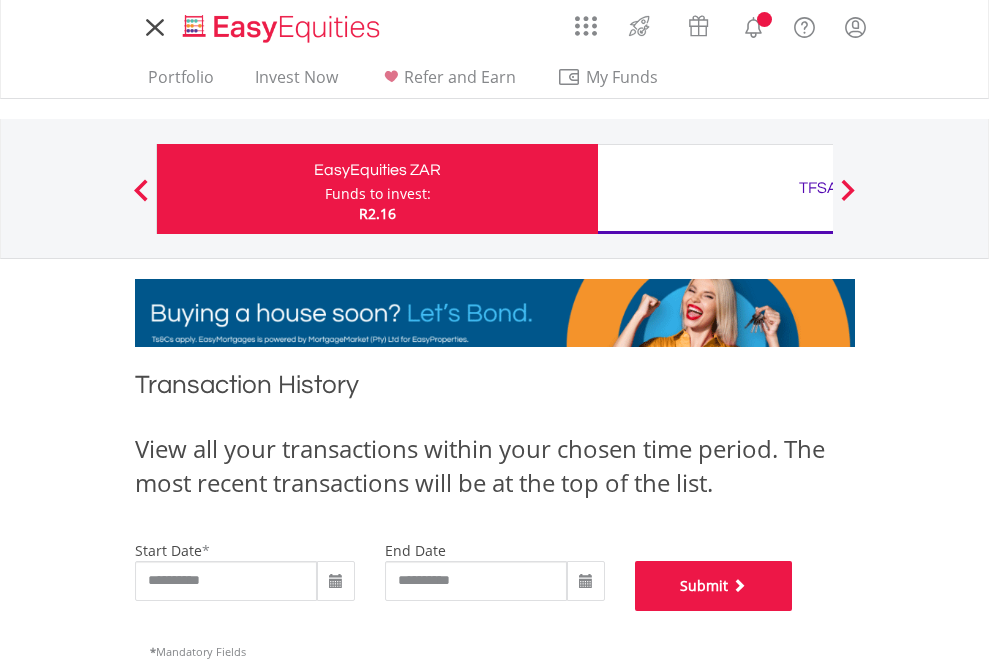 click on "Submit" at bounding box center (714, 586) 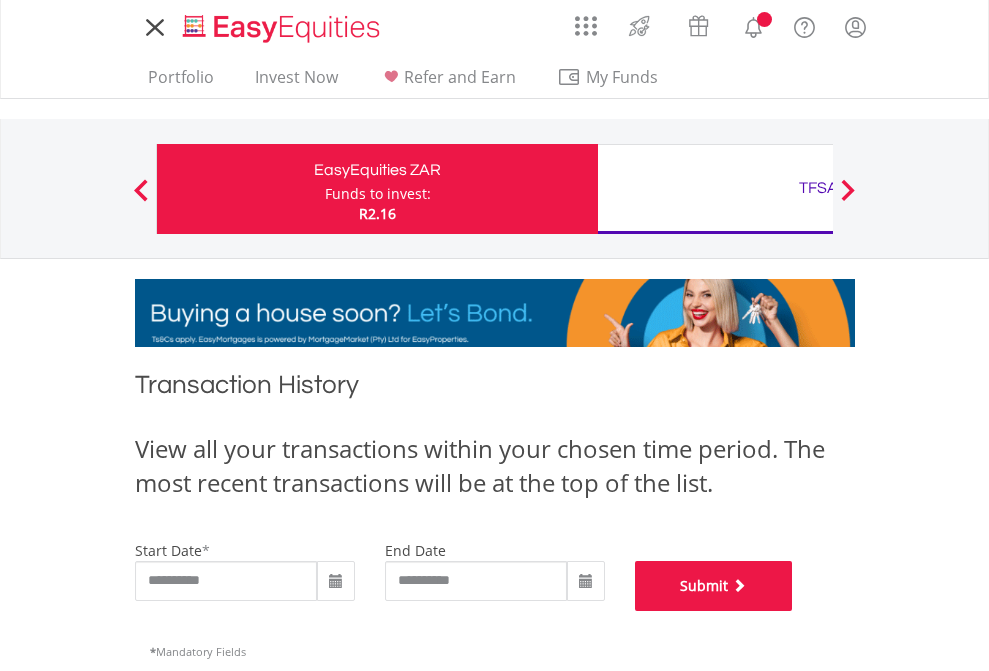 scroll, scrollTop: 811, scrollLeft: 0, axis: vertical 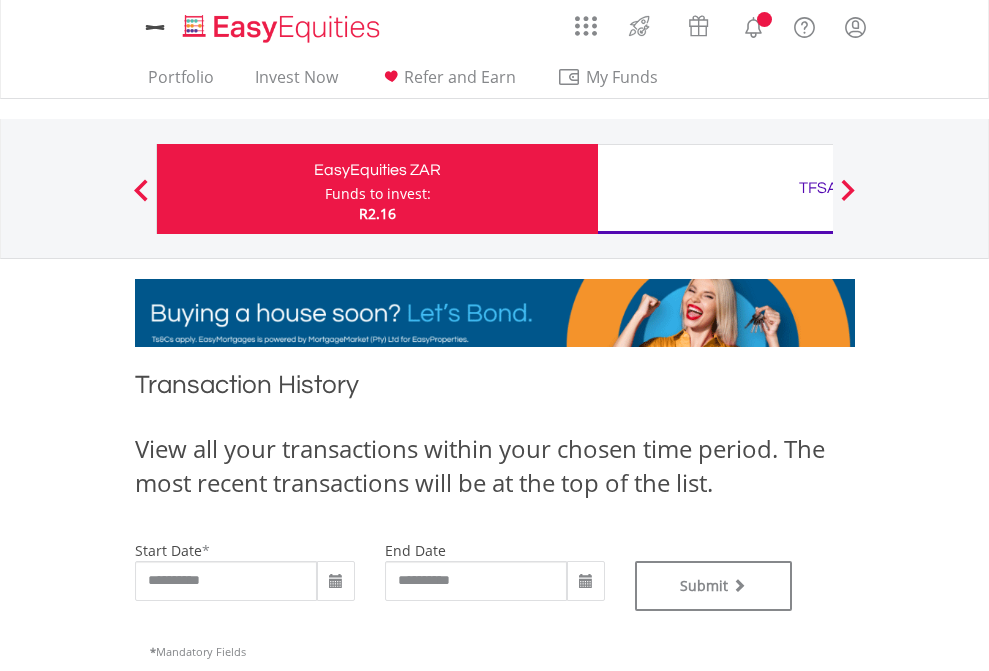 click on "TFSA" at bounding box center (818, 188) 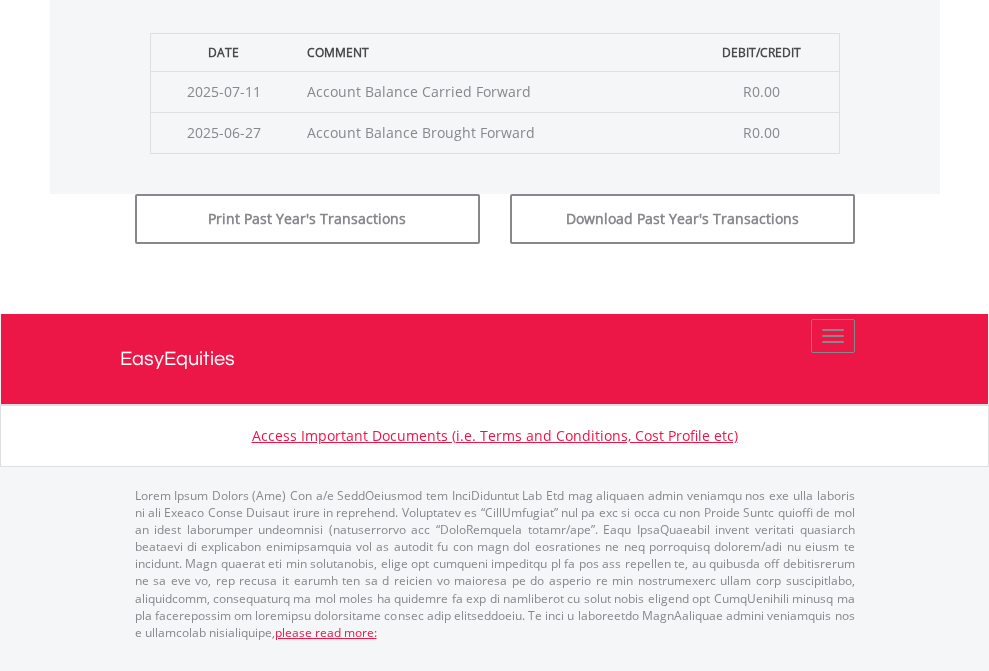 click on "Submit" at bounding box center (714, -183) 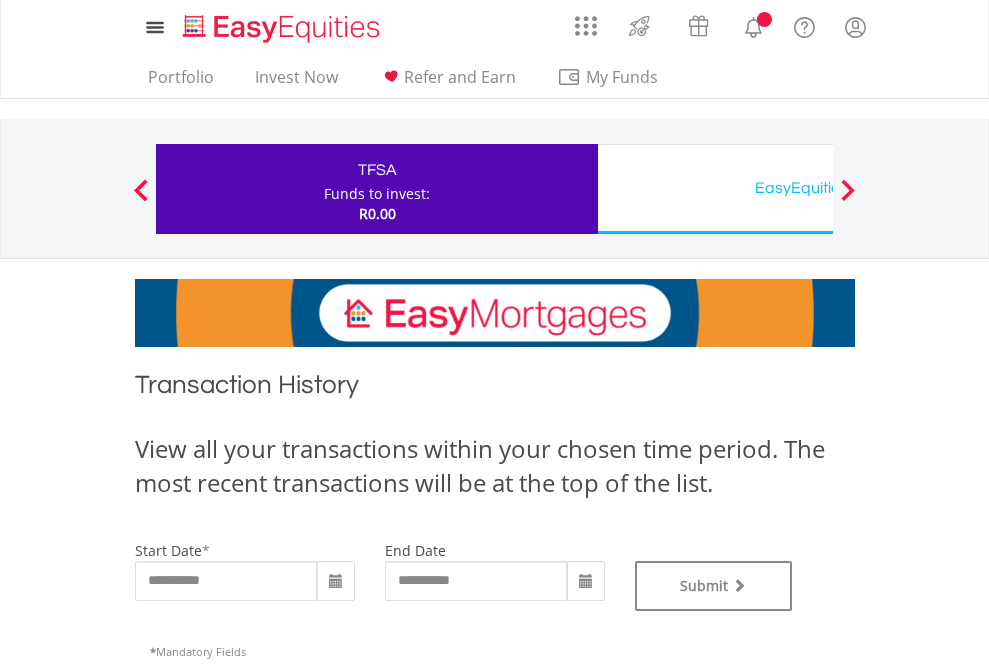 scroll, scrollTop: 0, scrollLeft: 0, axis: both 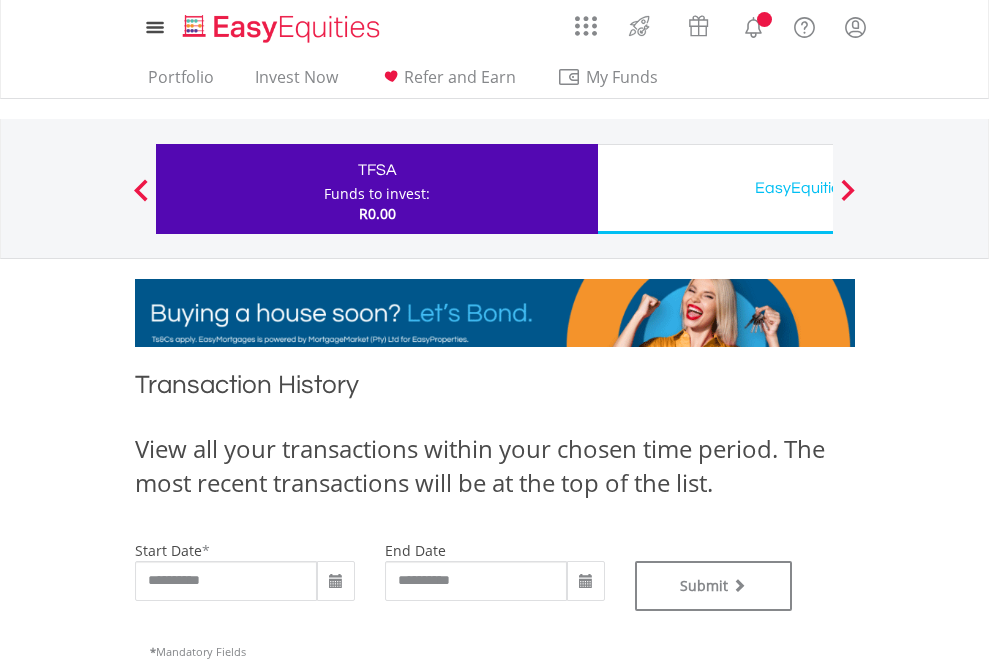 click on "EasyEquities USD" at bounding box center (818, 188) 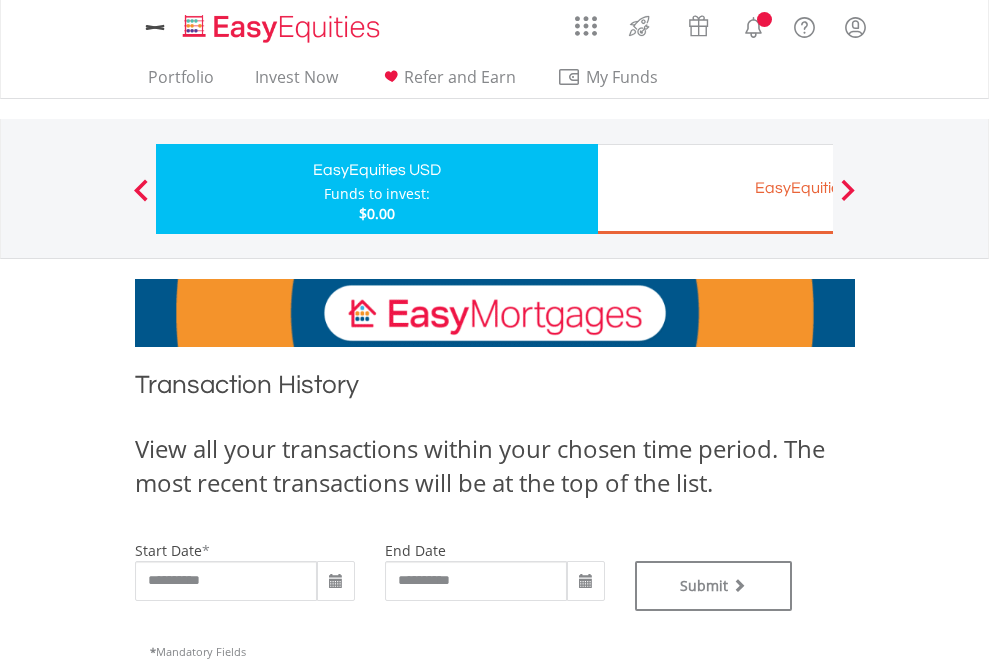 scroll, scrollTop: 0, scrollLeft: 0, axis: both 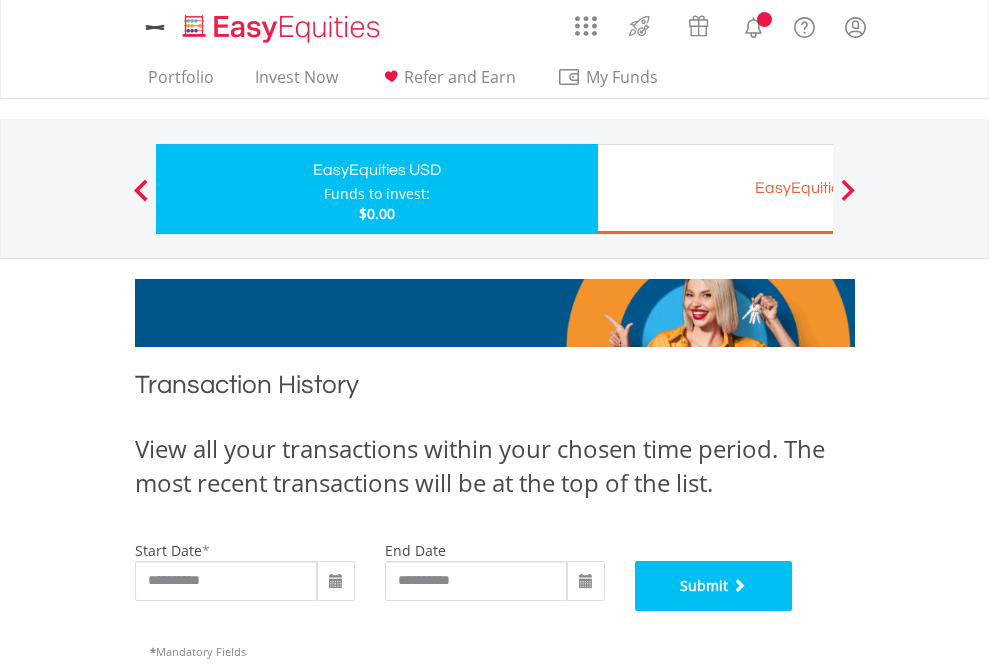 click on "Submit" at bounding box center (714, 586) 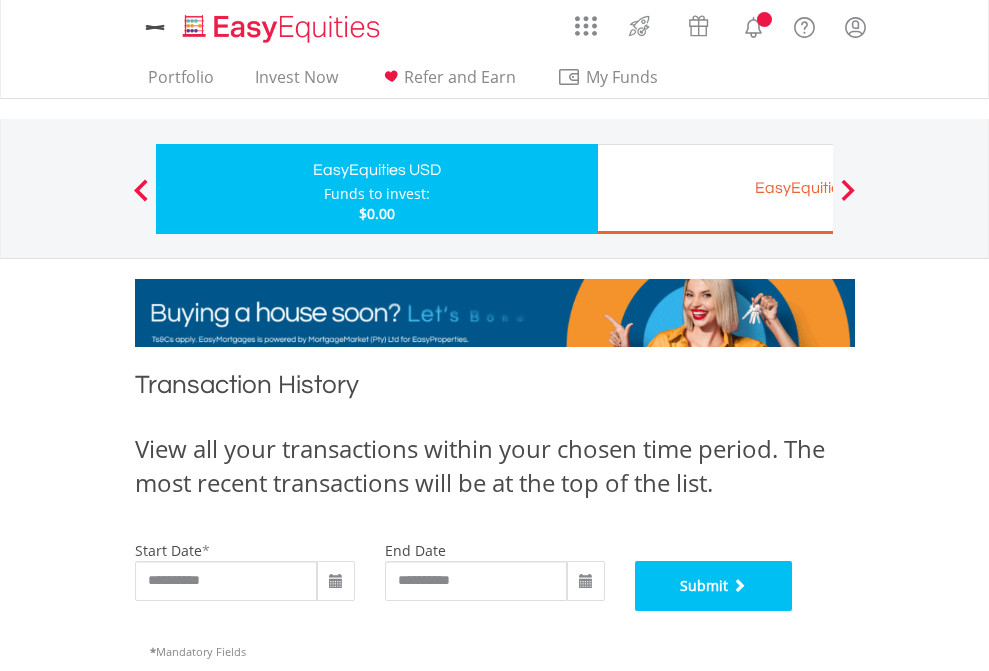 scroll, scrollTop: 811, scrollLeft: 0, axis: vertical 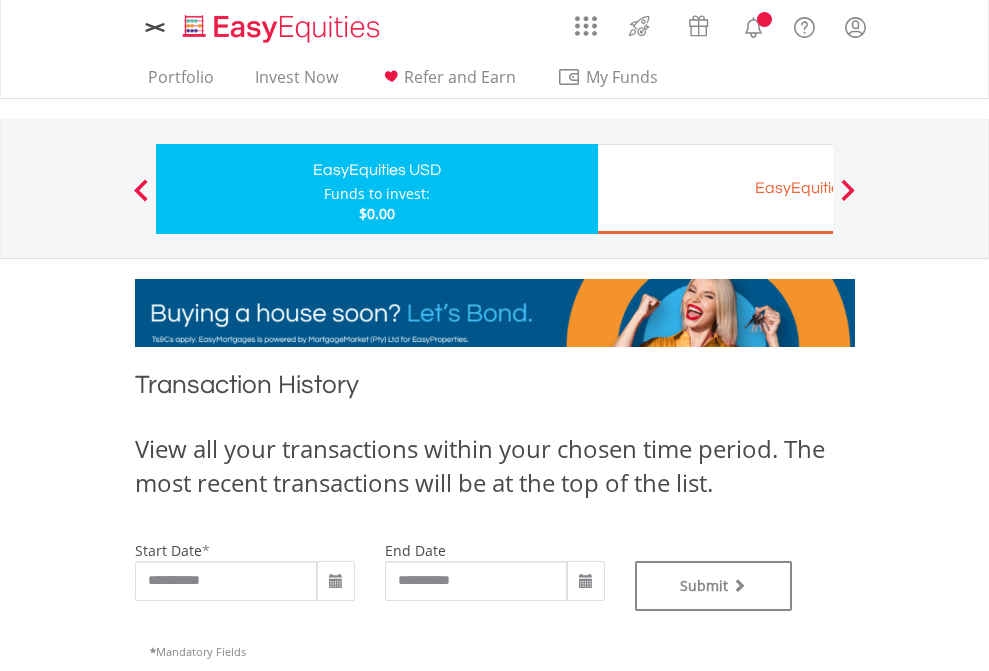click on "EasyEquities EUR" at bounding box center (818, 188) 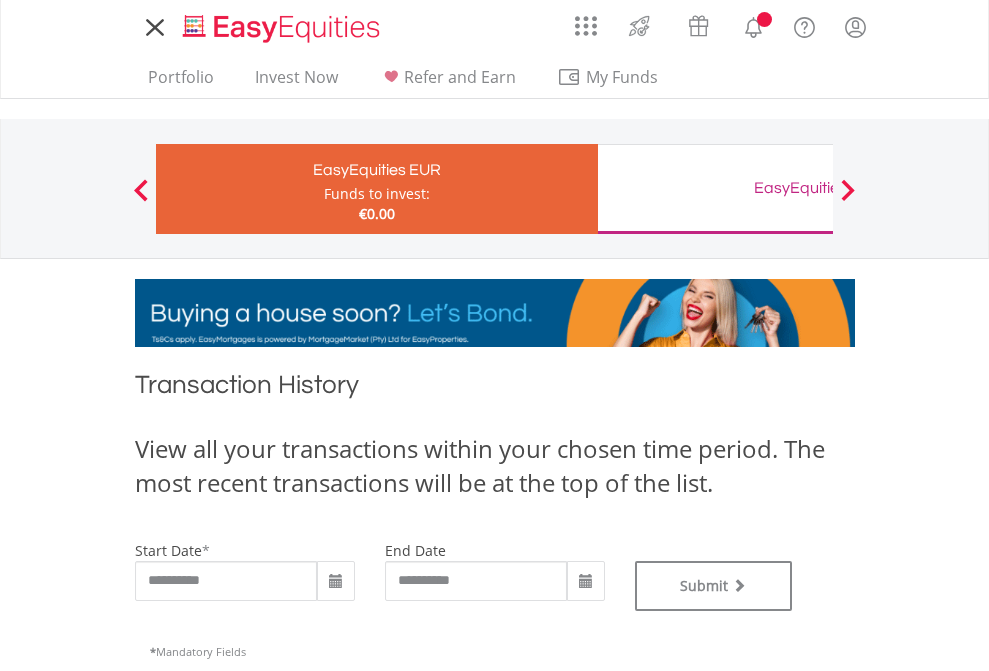 scroll, scrollTop: 0, scrollLeft: 0, axis: both 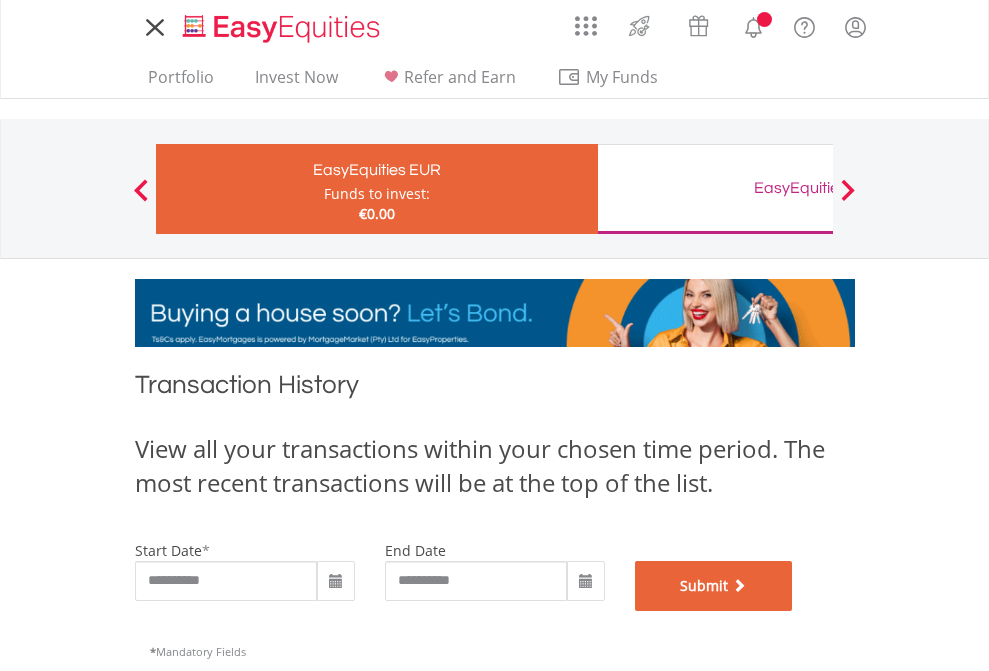click on "Submit" at bounding box center (714, 586) 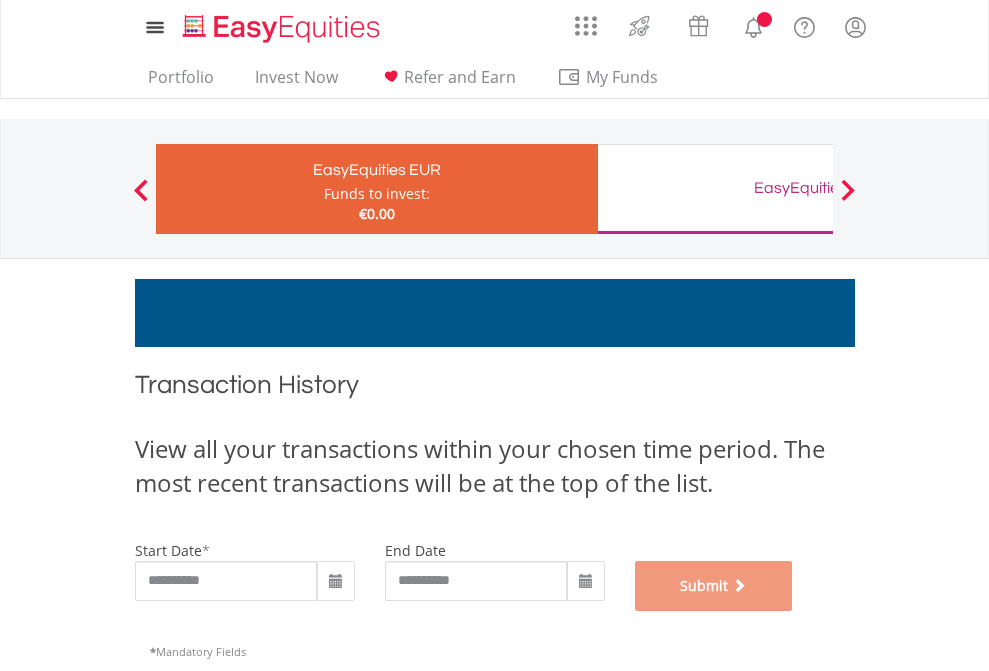 scroll, scrollTop: 811, scrollLeft: 0, axis: vertical 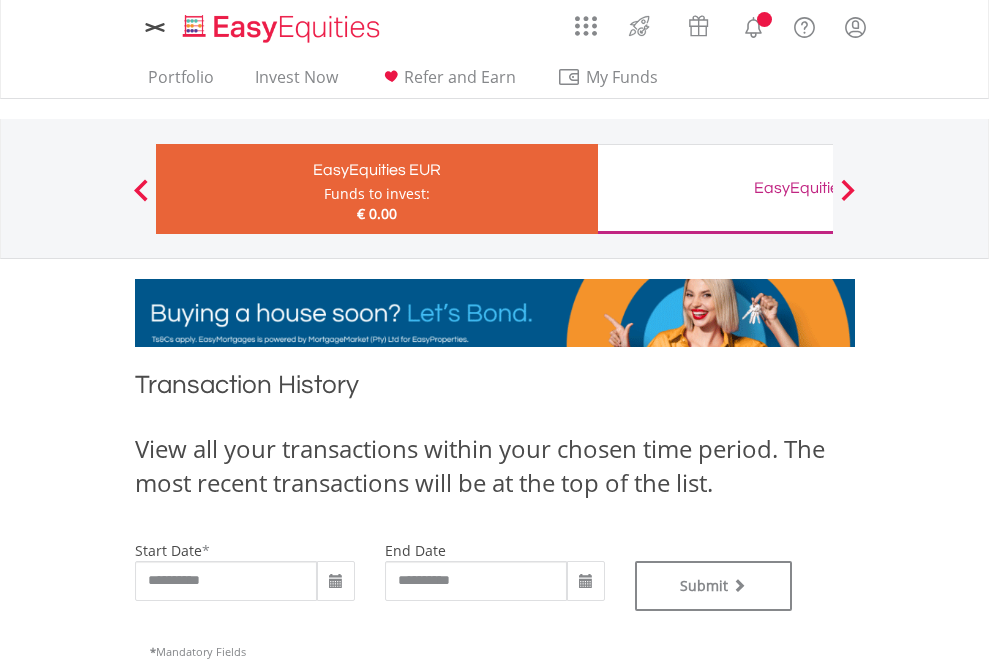 click on "EasyEquities GBP" at bounding box center [818, 188] 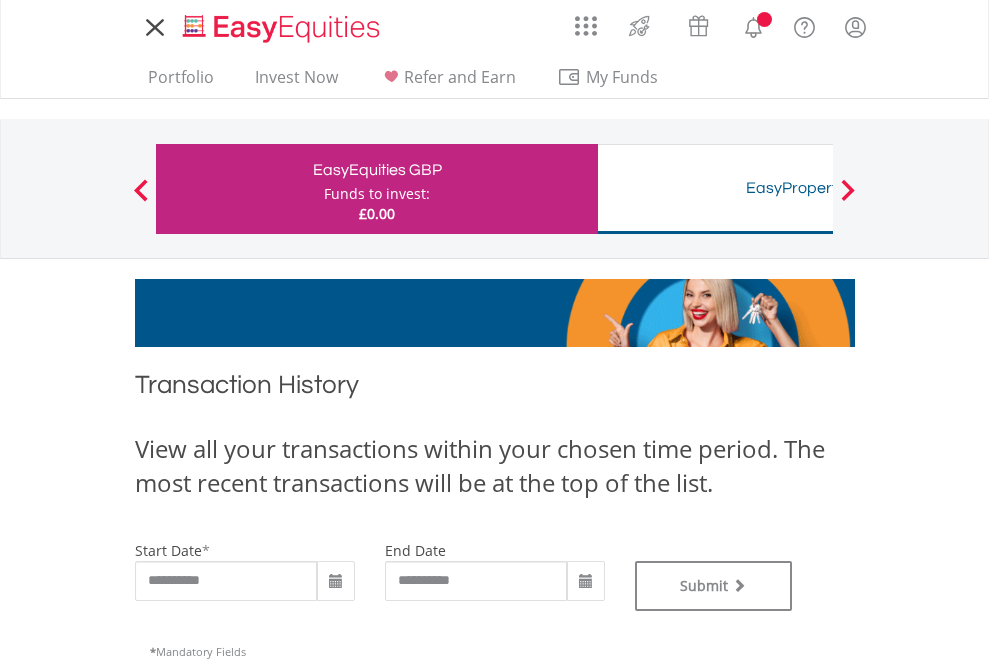scroll, scrollTop: 0, scrollLeft: 0, axis: both 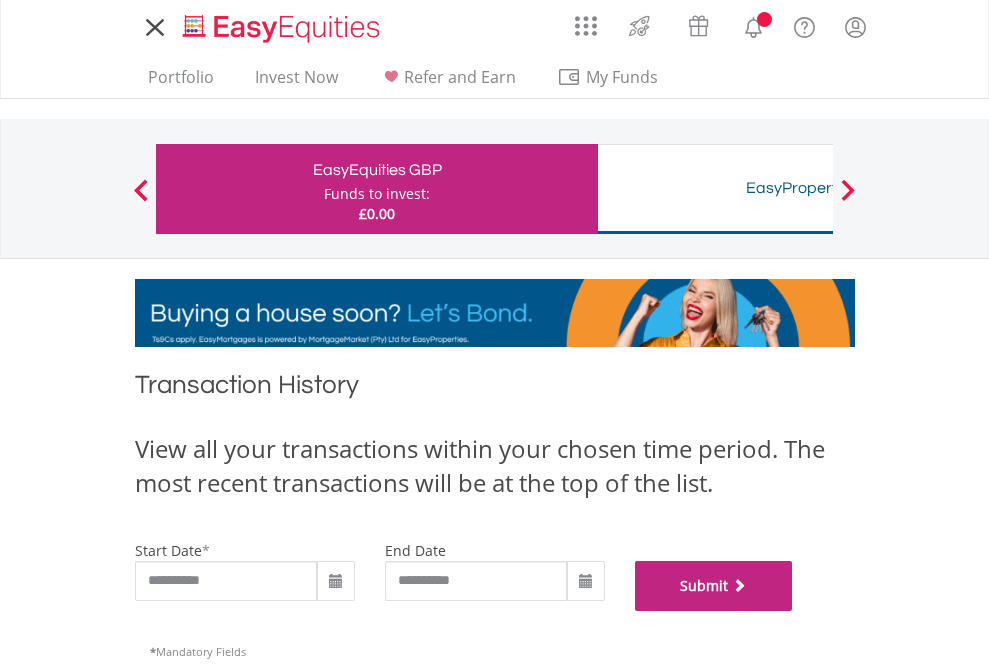 click on "Submit" at bounding box center (714, 586) 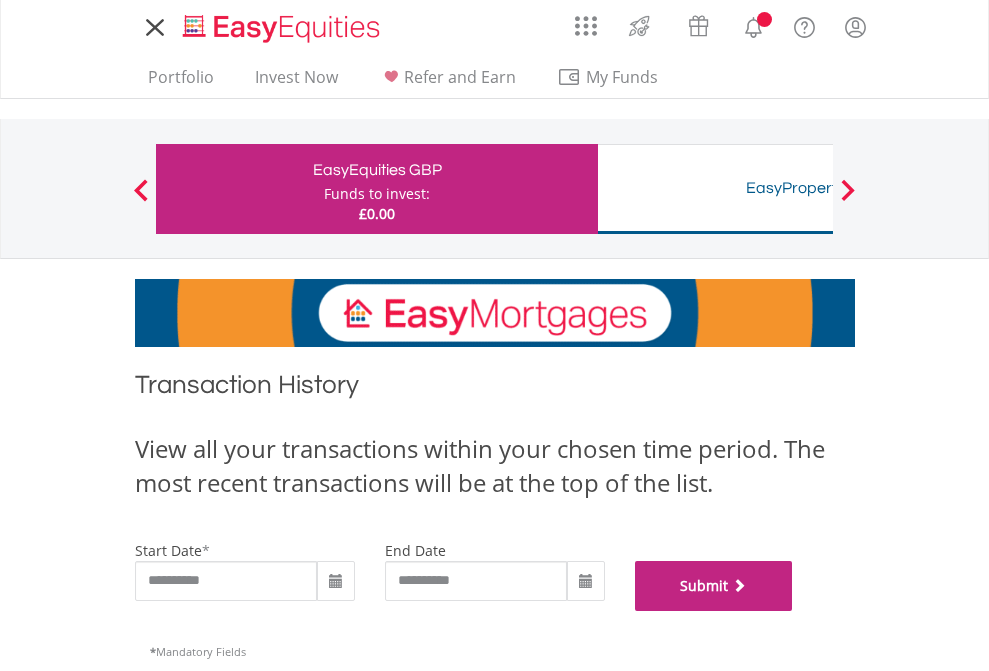 scroll, scrollTop: 811, scrollLeft: 0, axis: vertical 